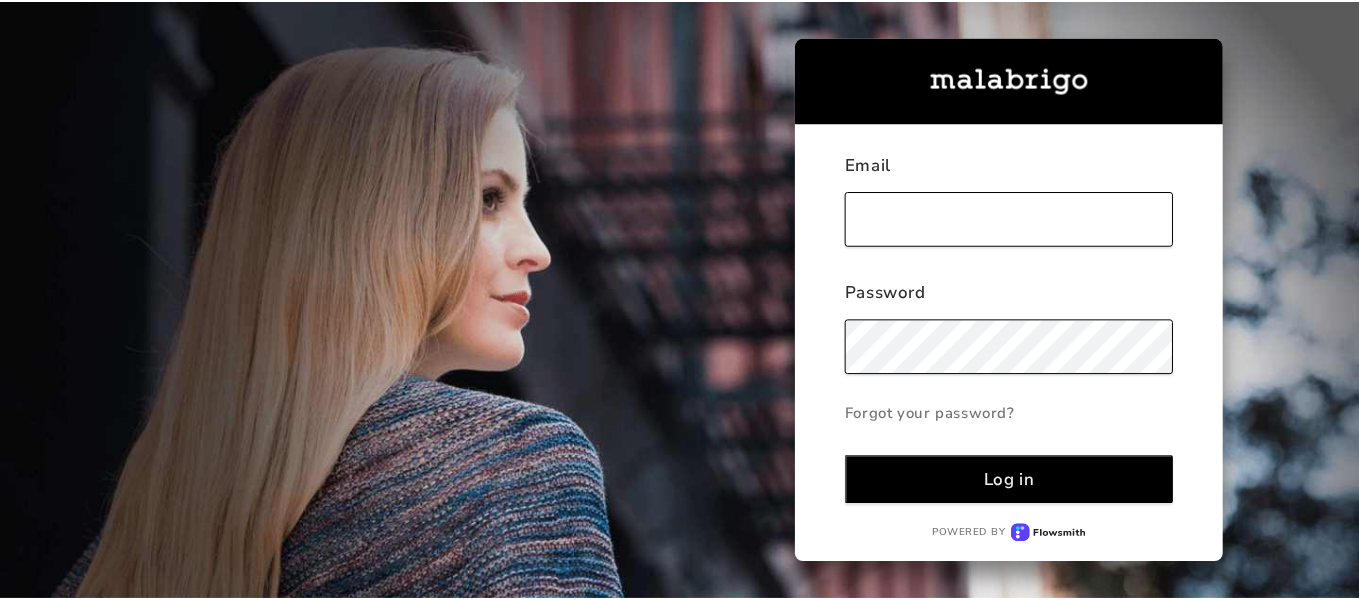 scroll, scrollTop: 0, scrollLeft: 0, axis: both 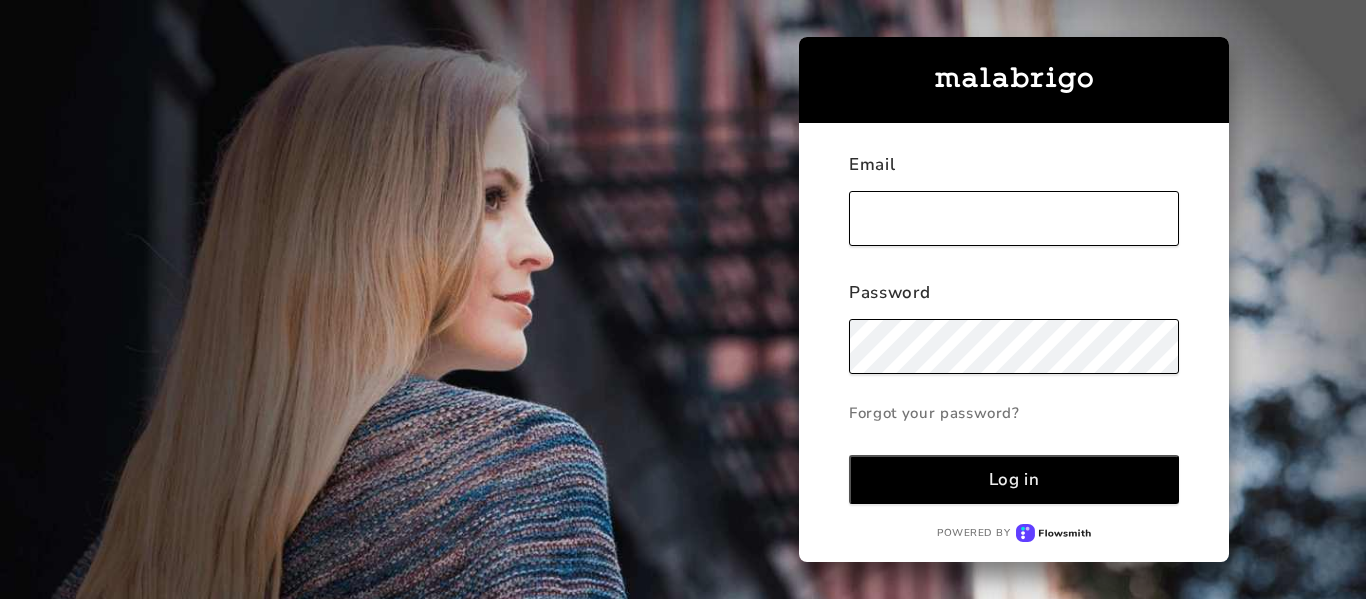 type on "[EMAIL_ADDRESS][DOMAIN_NAME]" 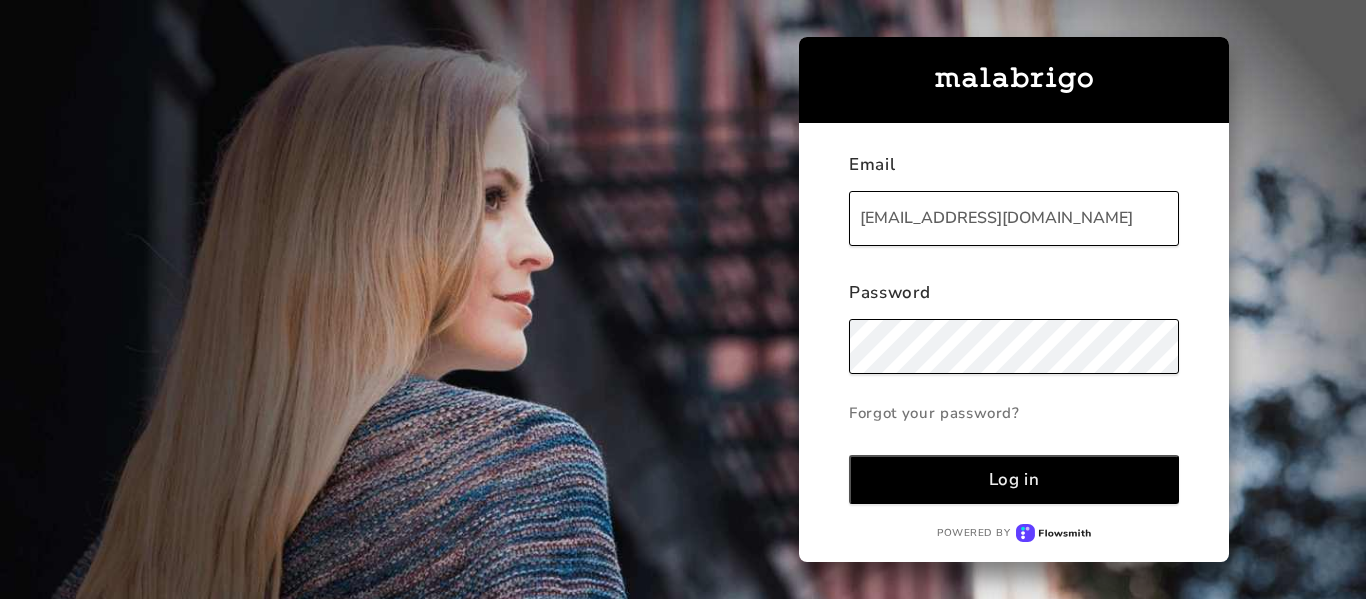 click on "Log in" at bounding box center [1014, 479] 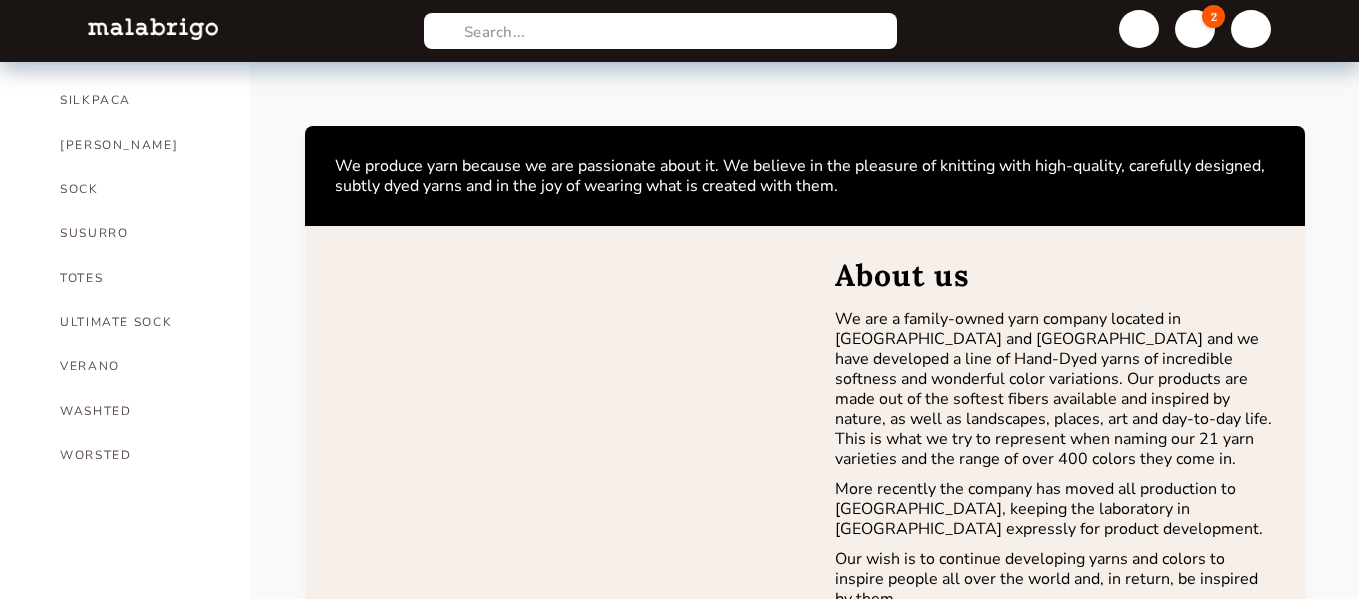 scroll, scrollTop: 1400, scrollLeft: 0, axis: vertical 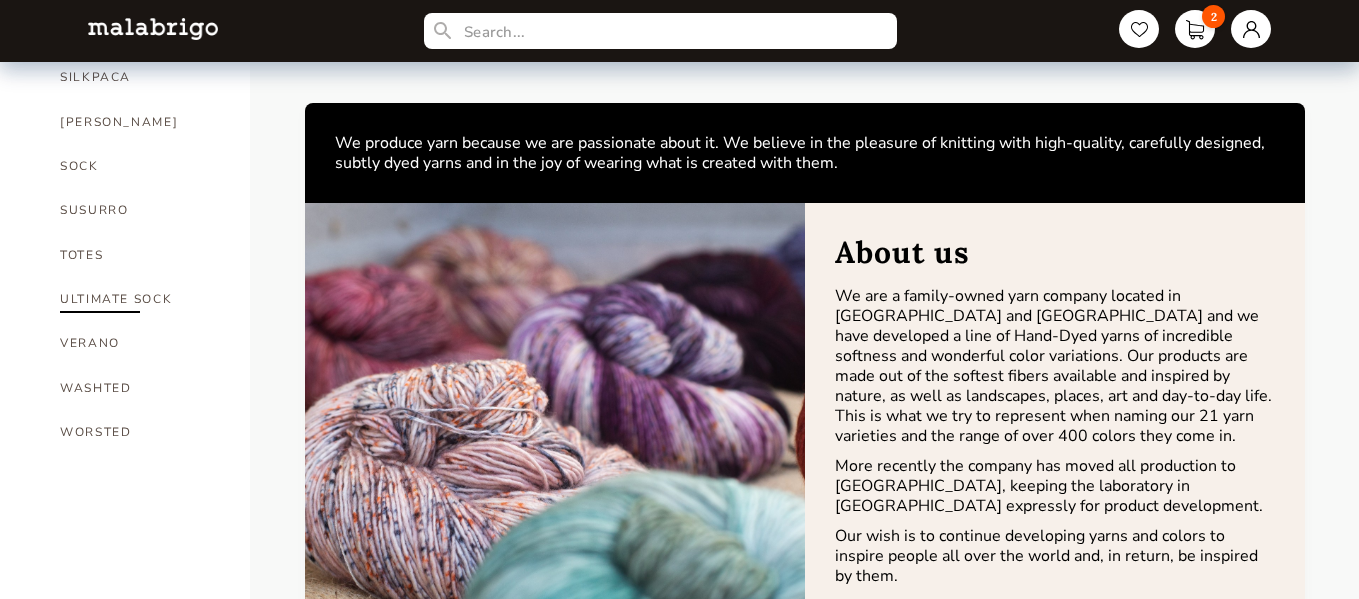 click on "ULTIMATE SOCK" at bounding box center [140, 299] 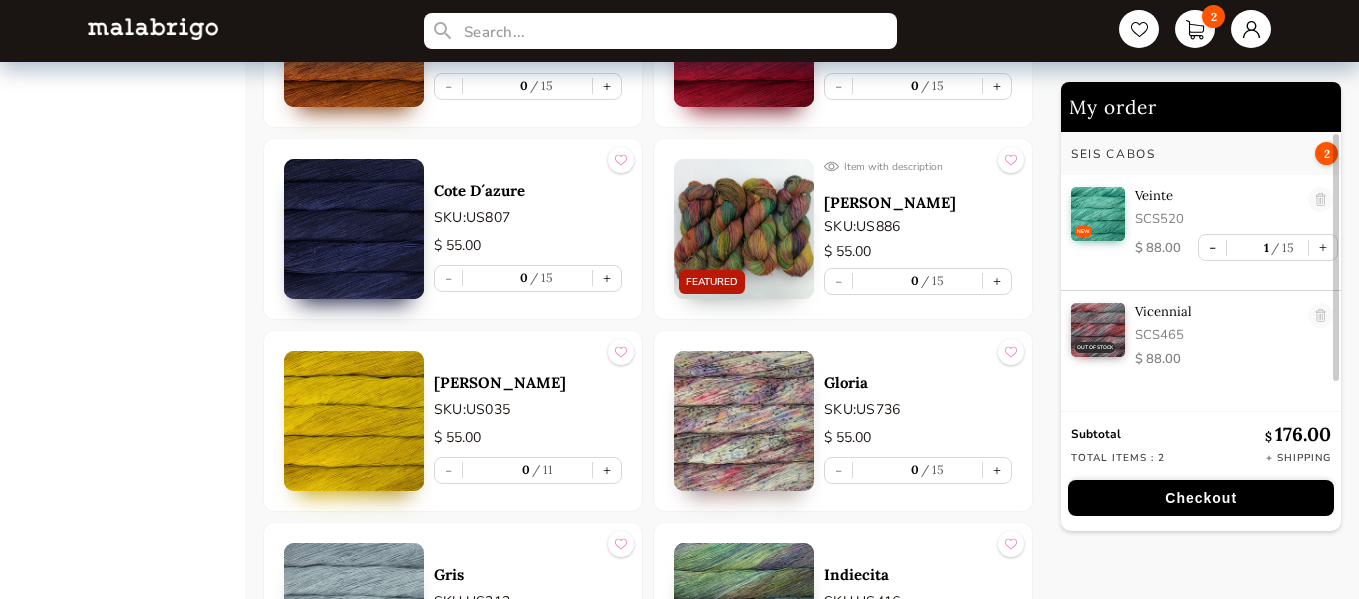 scroll, scrollTop: 1900, scrollLeft: 0, axis: vertical 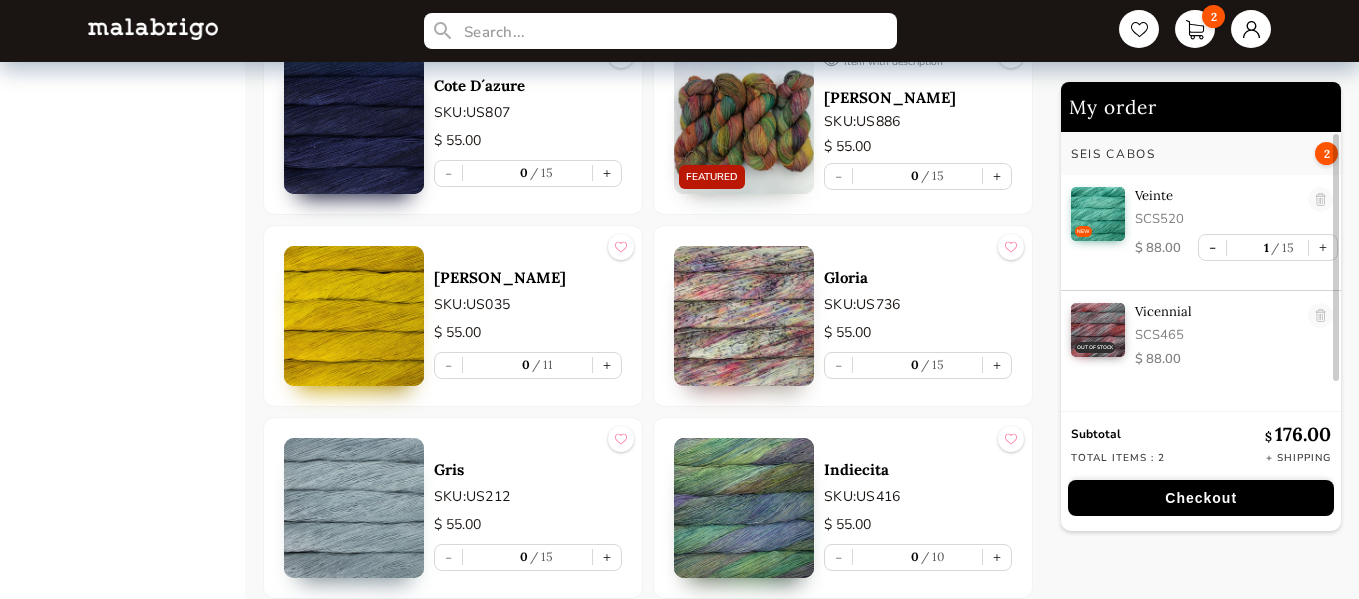 drag, startPoint x: 221, startPoint y: 334, endPoint x: 603, endPoint y: 454, distance: 400.4048 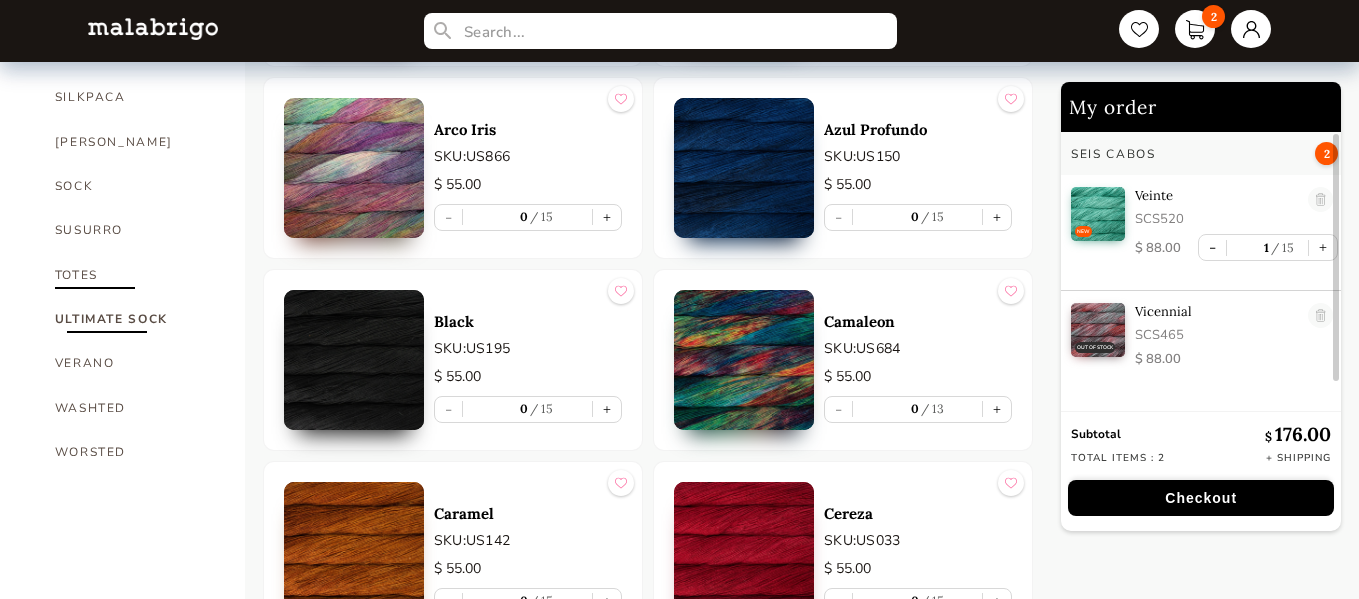 scroll, scrollTop: 1420, scrollLeft: 0, axis: vertical 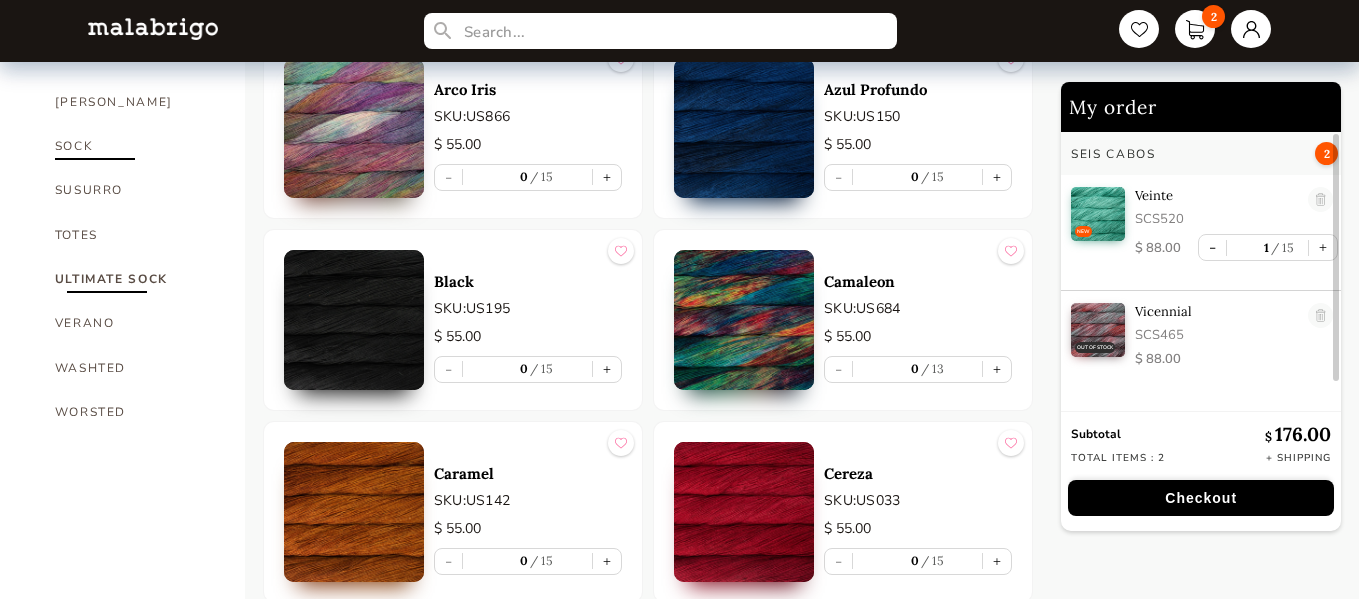 click on "SOCK" at bounding box center [135, 146] 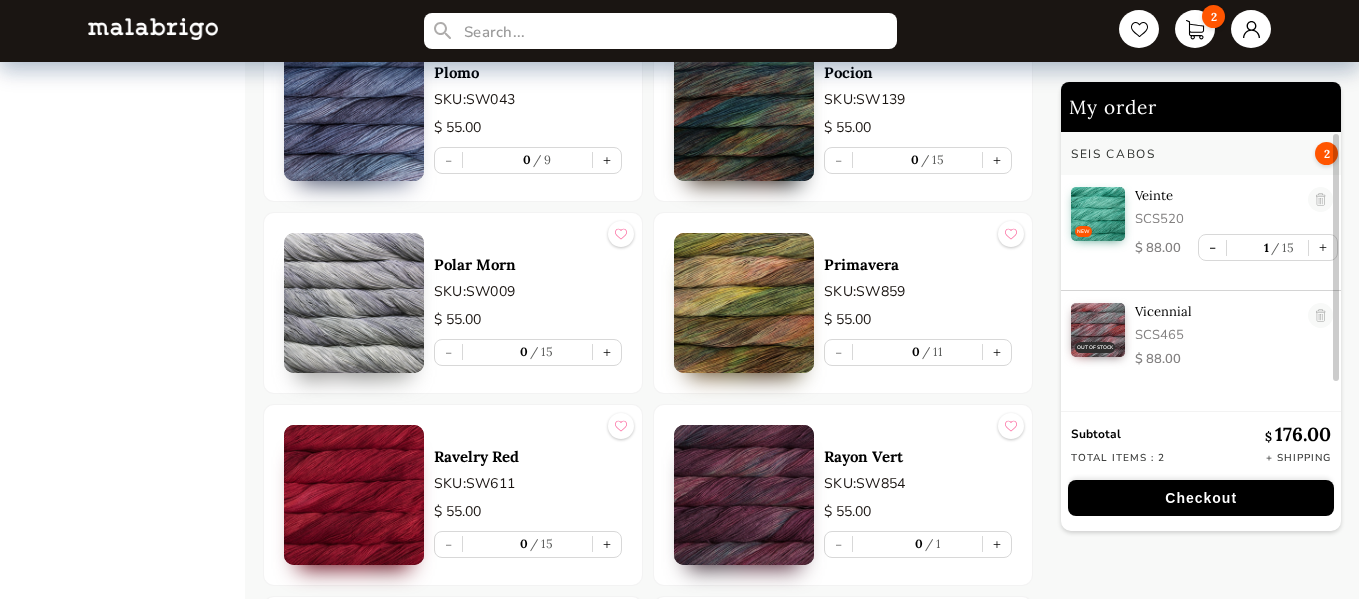 scroll, scrollTop: 5755, scrollLeft: 0, axis: vertical 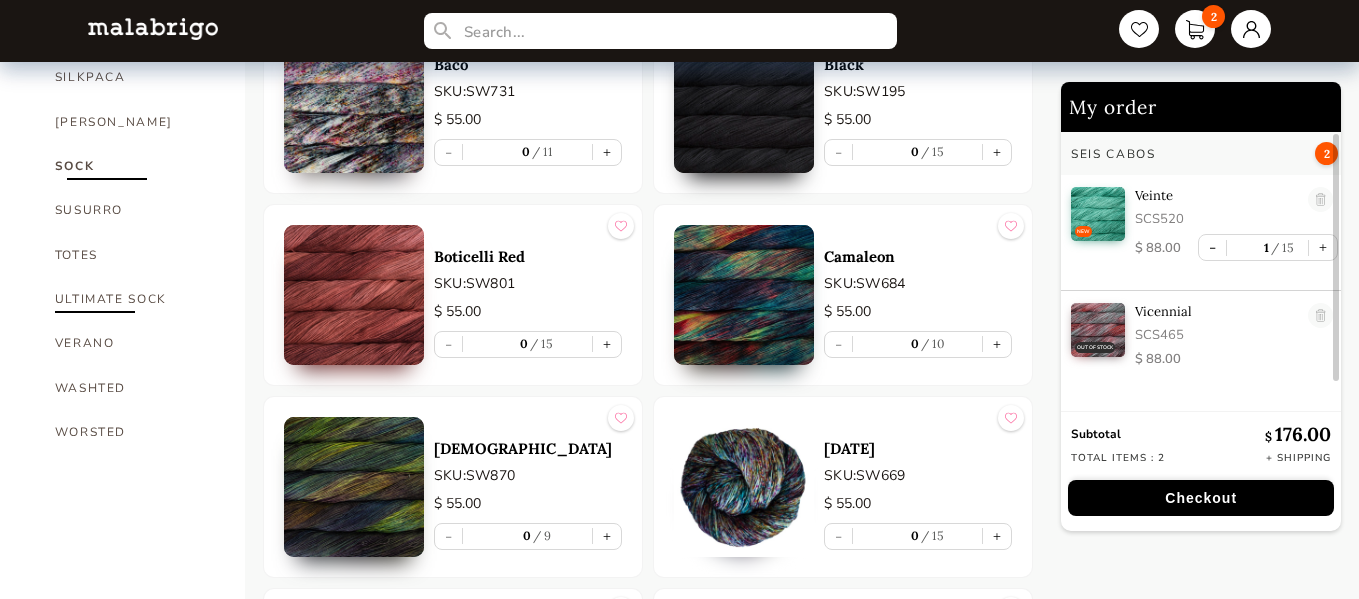 click on "ULTIMATE SOCK" at bounding box center (135, 299) 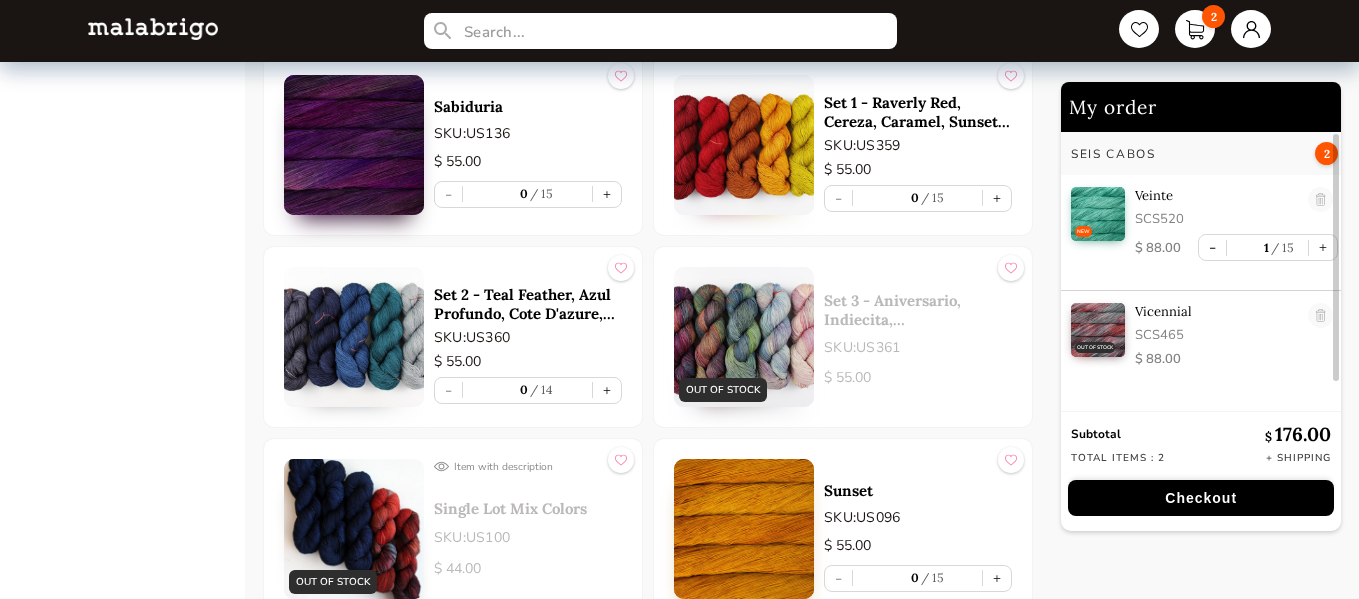 scroll, scrollTop: 3900, scrollLeft: 0, axis: vertical 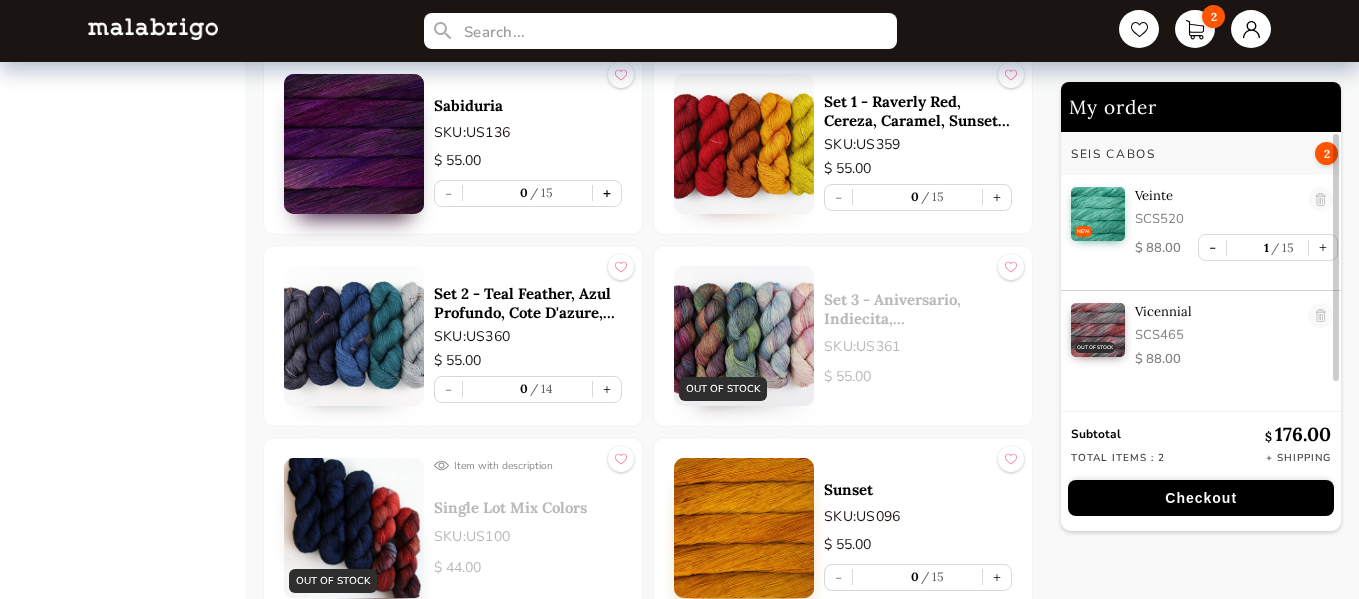 drag, startPoint x: 645, startPoint y: 200, endPoint x: 607, endPoint y: 192, distance: 38.832977 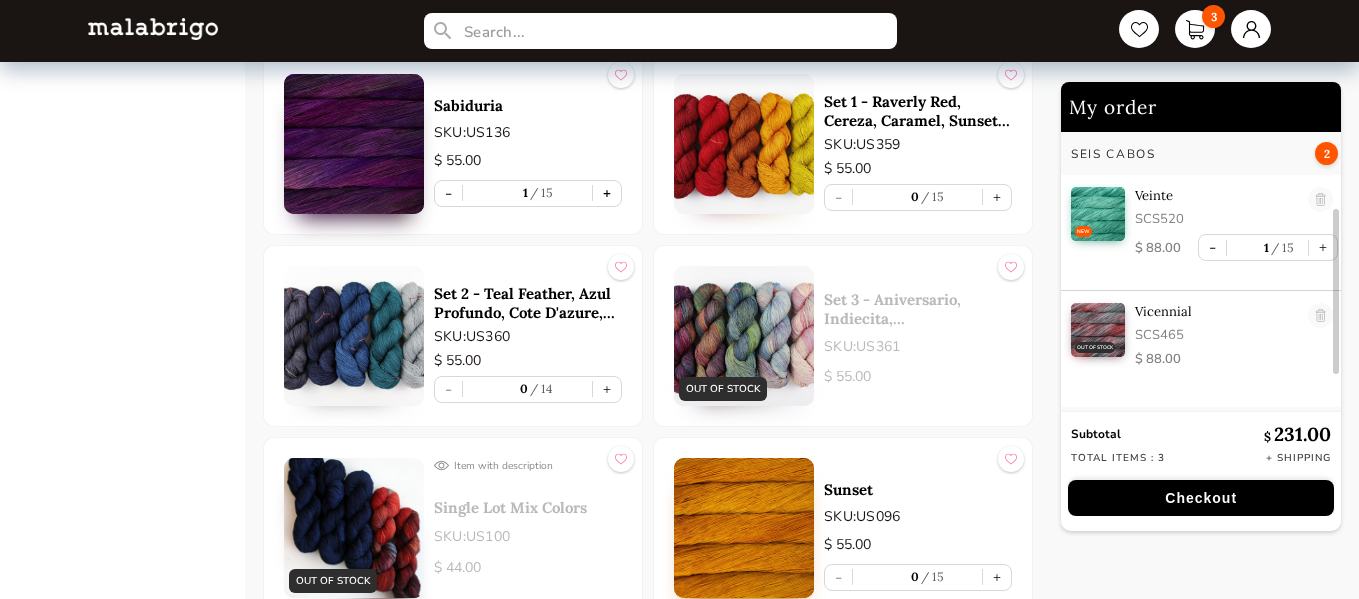 scroll, scrollTop: 131, scrollLeft: 0, axis: vertical 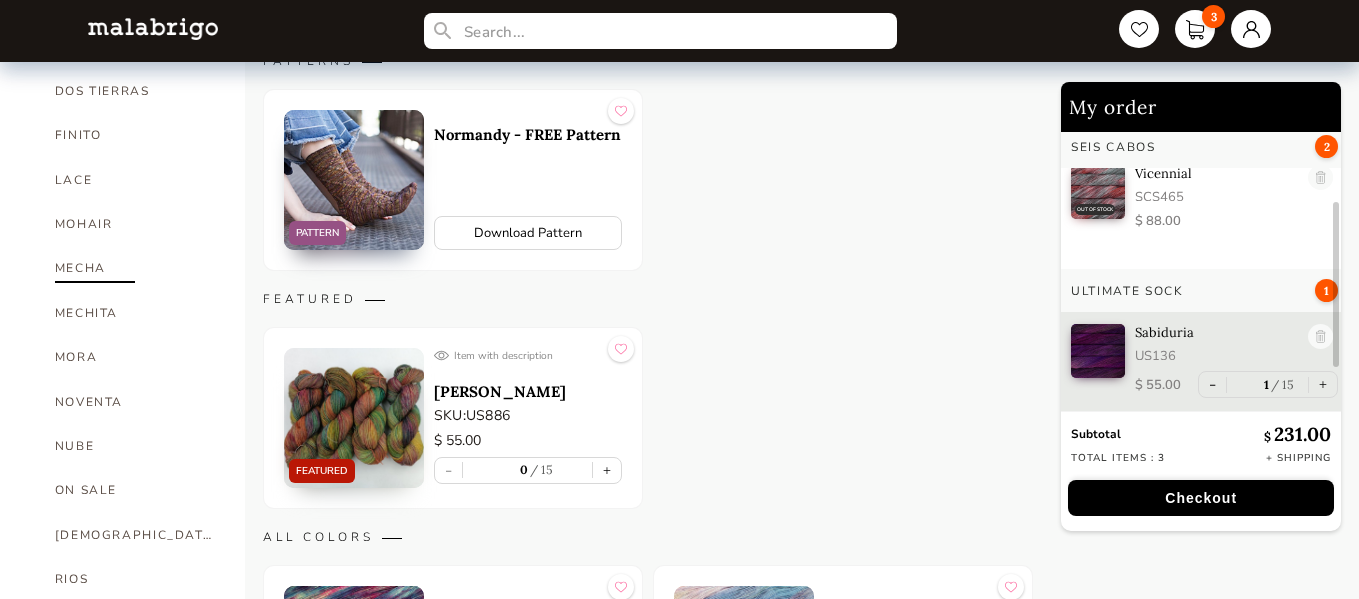 click on "MECHA" at bounding box center (135, 268) 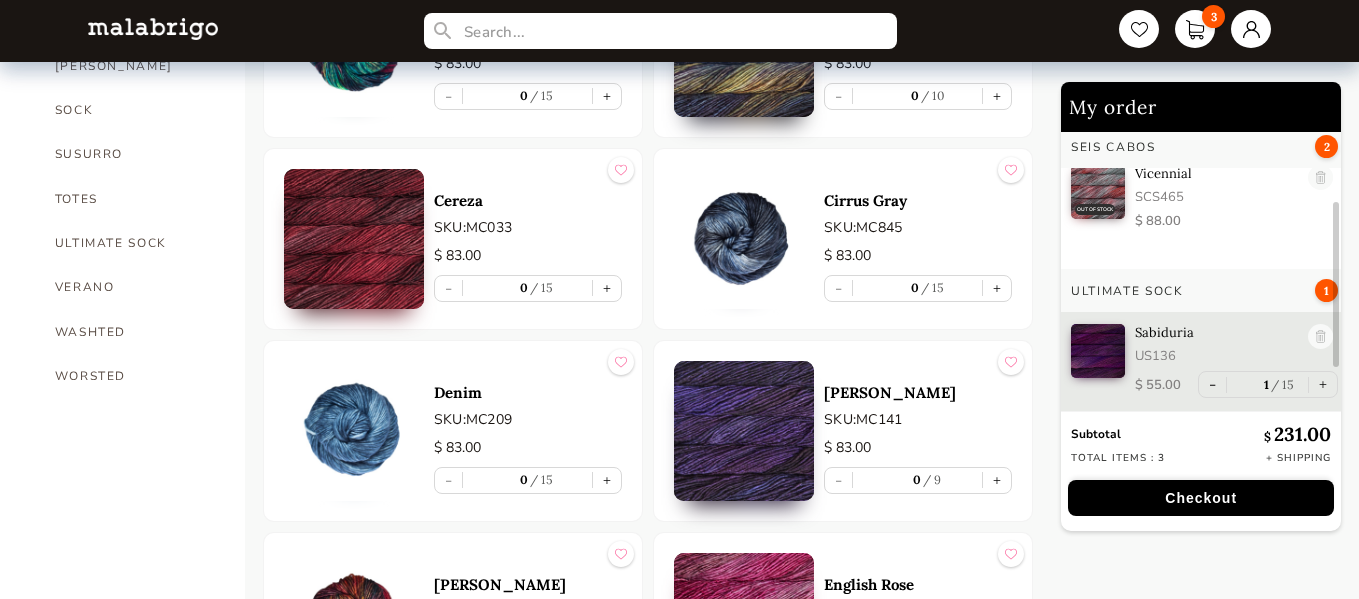 scroll, scrollTop: 1500, scrollLeft: 0, axis: vertical 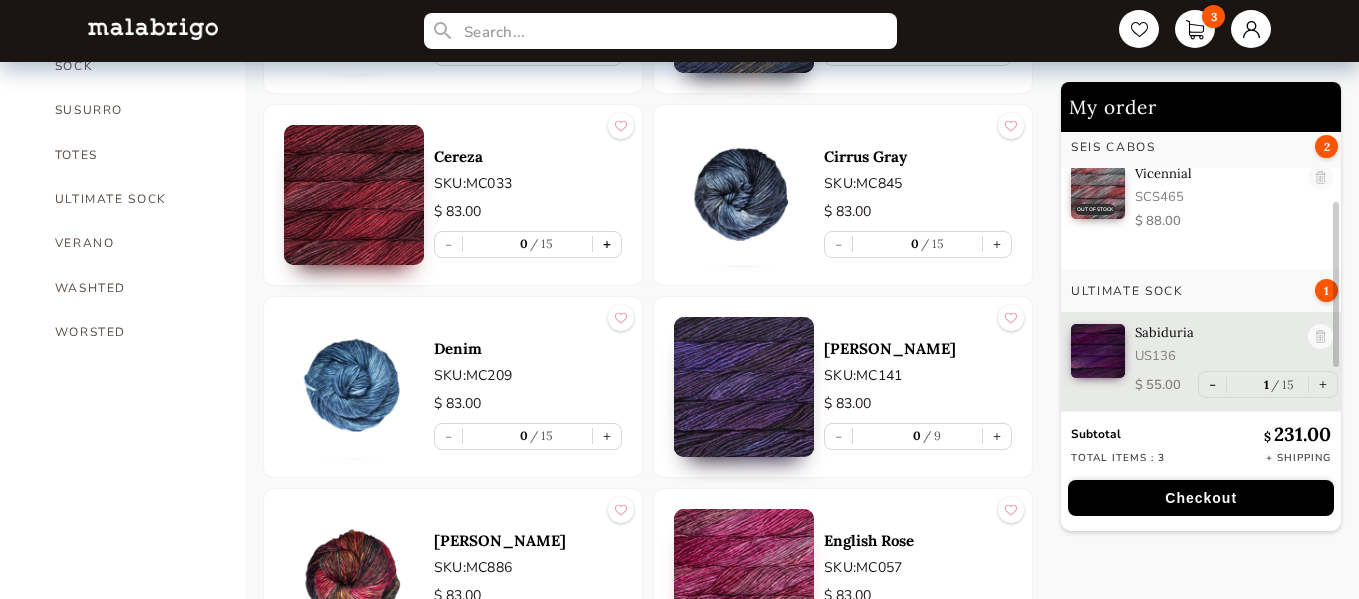 click on "+" at bounding box center [607, 244] 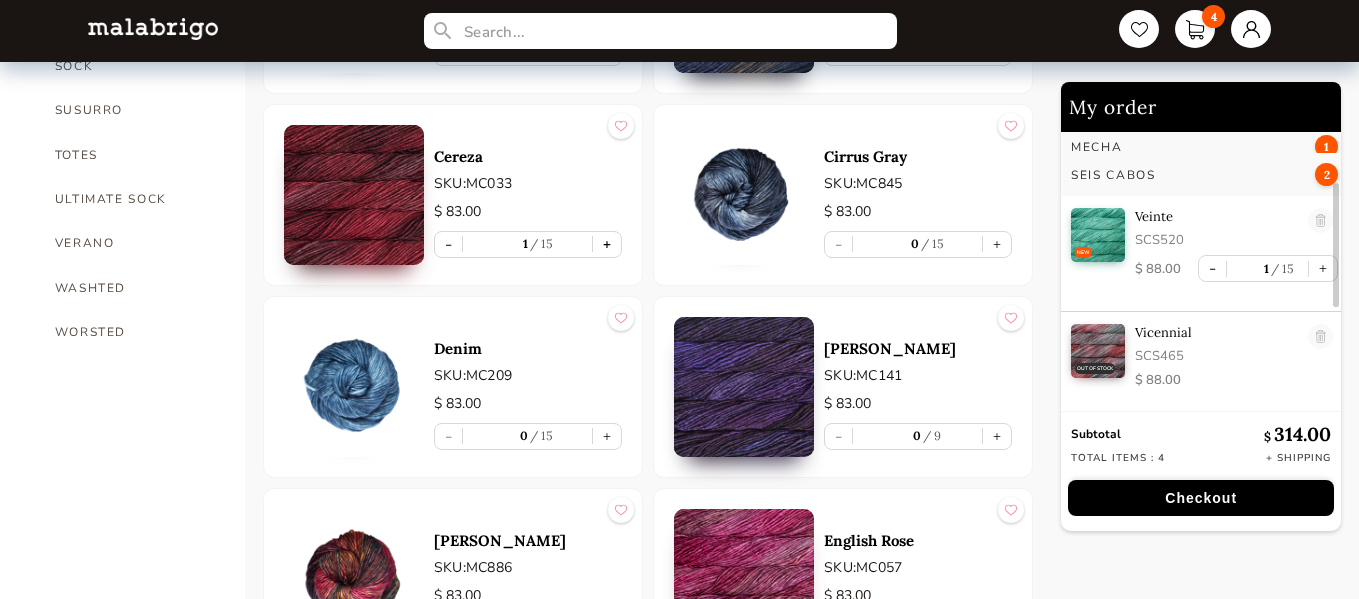 scroll, scrollTop: 4, scrollLeft: 0, axis: vertical 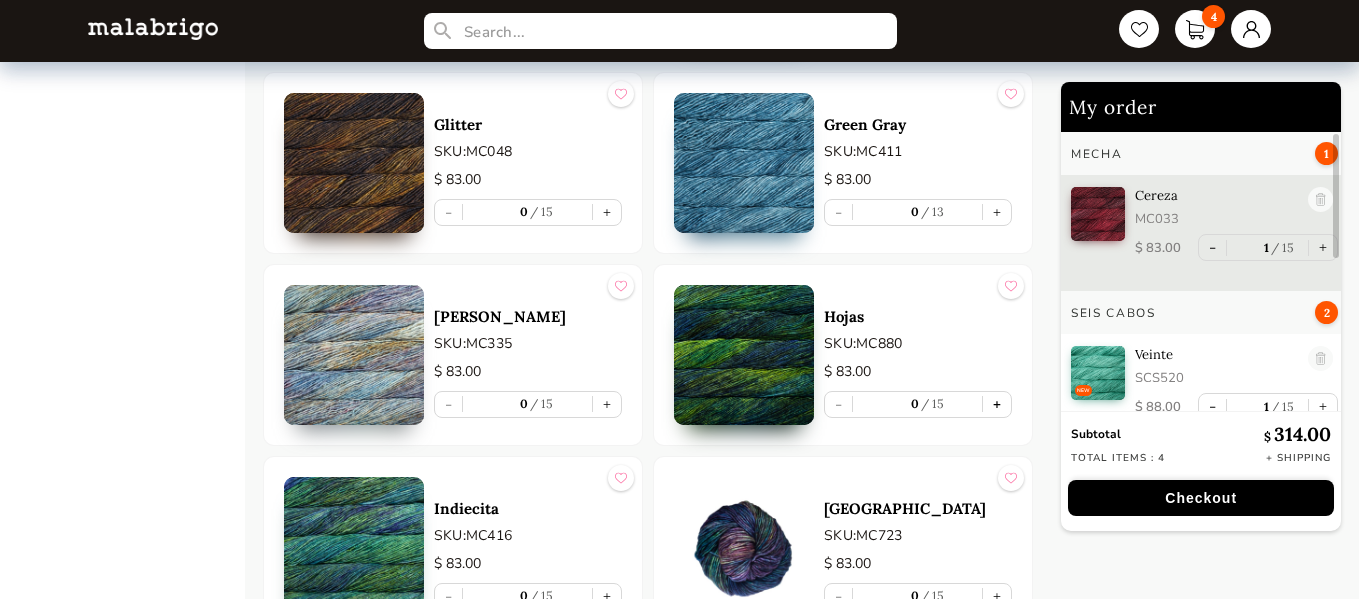click on "+" at bounding box center [997, 404] 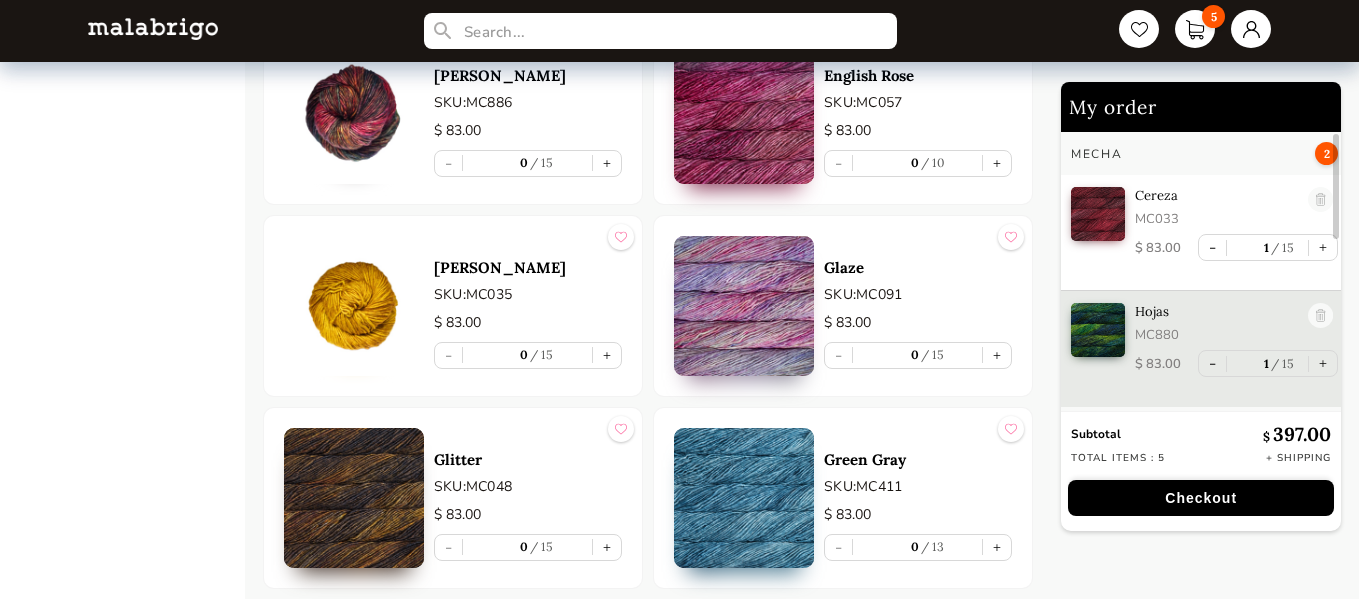 scroll, scrollTop: 2000, scrollLeft: 0, axis: vertical 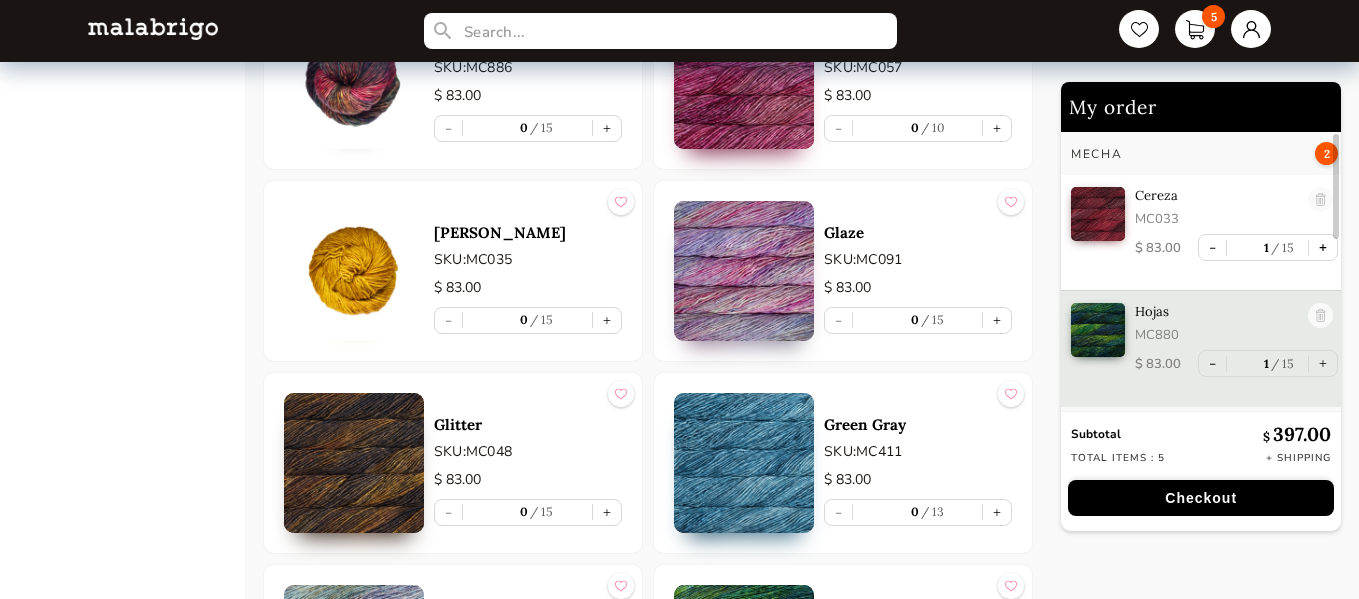 click on "+" at bounding box center (1323, 247) 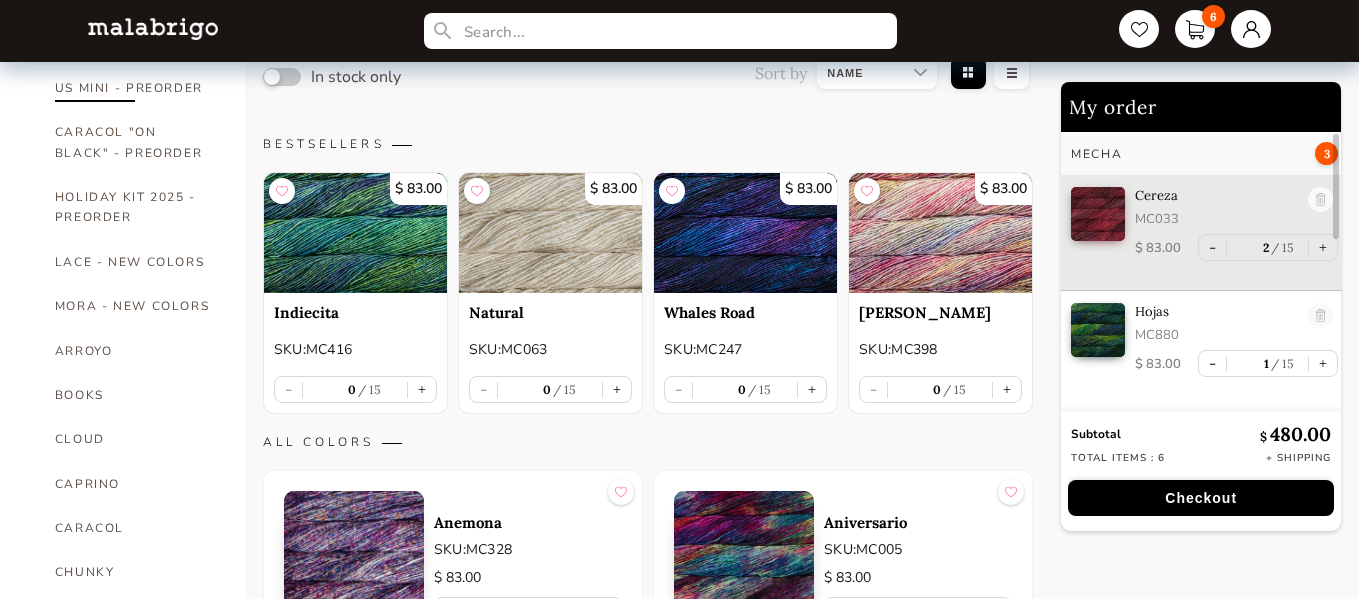 scroll, scrollTop: 200, scrollLeft: 0, axis: vertical 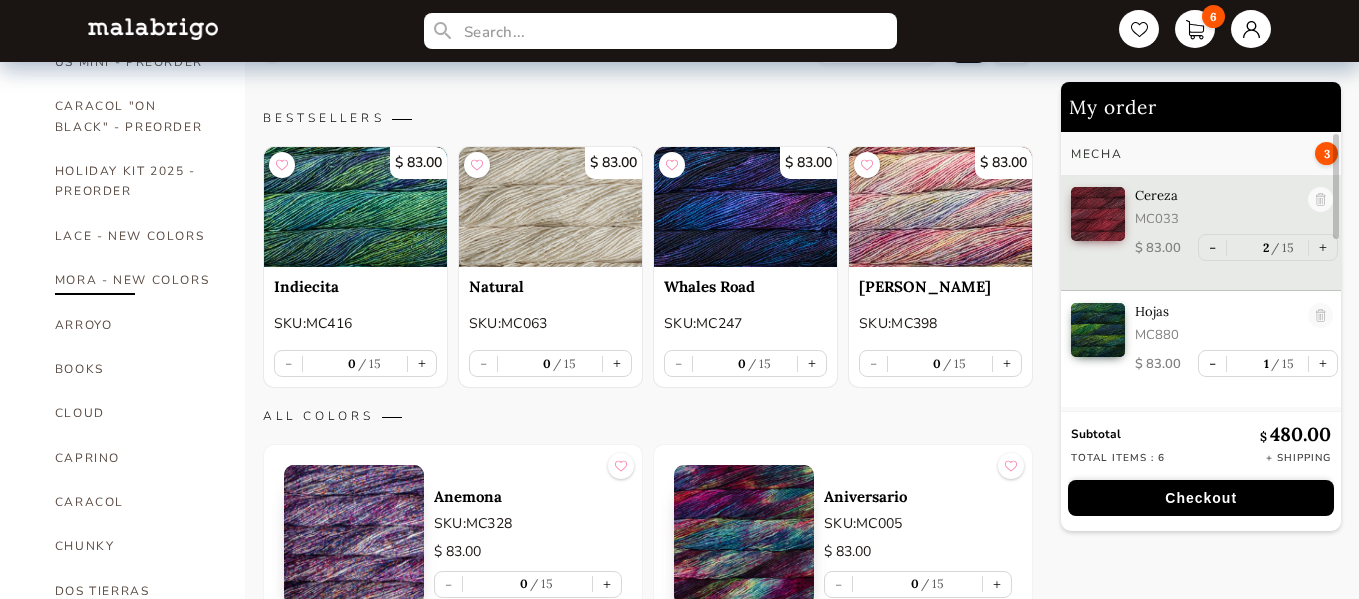 click on "MORA - NEW COLORS" at bounding box center [135, 280] 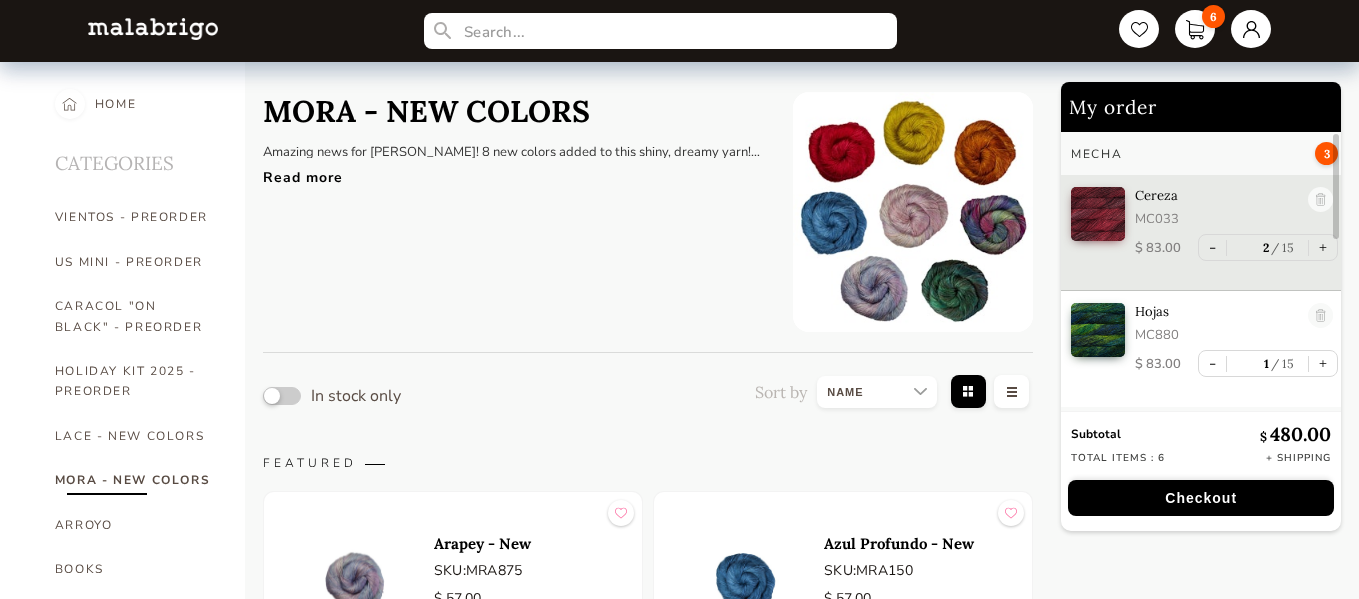 scroll, scrollTop: 100, scrollLeft: 0, axis: vertical 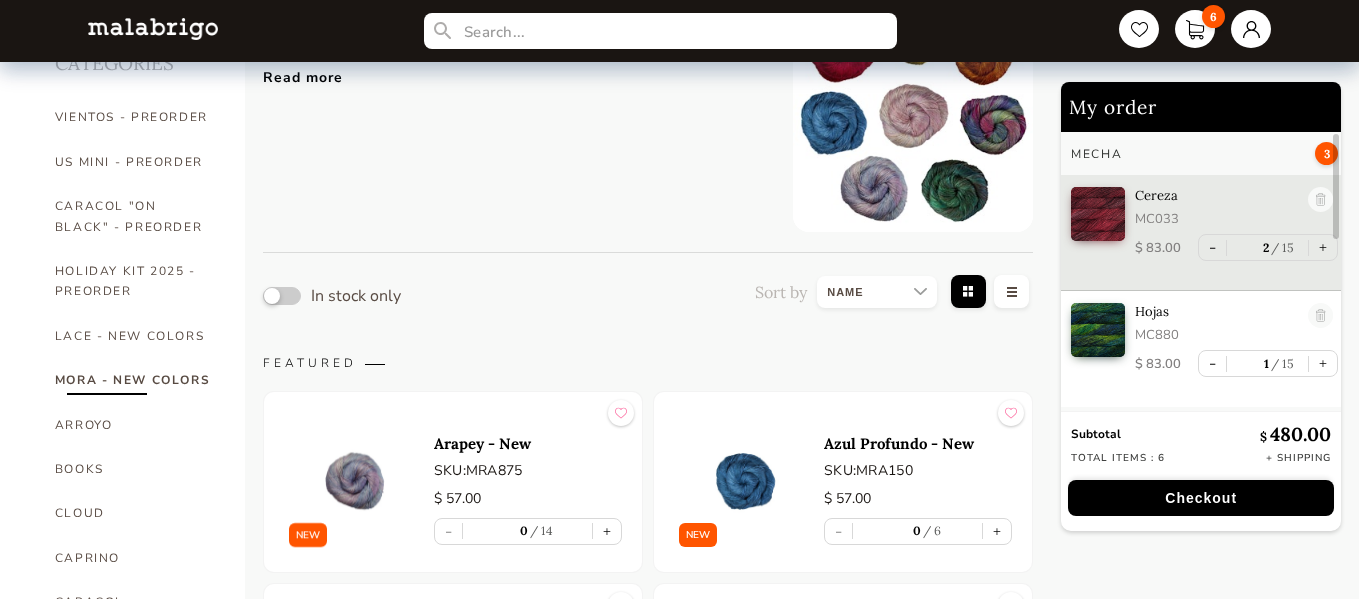 drag, startPoint x: 579, startPoint y: 304, endPoint x: 593, endPoint y: 246, distance: 59.665737 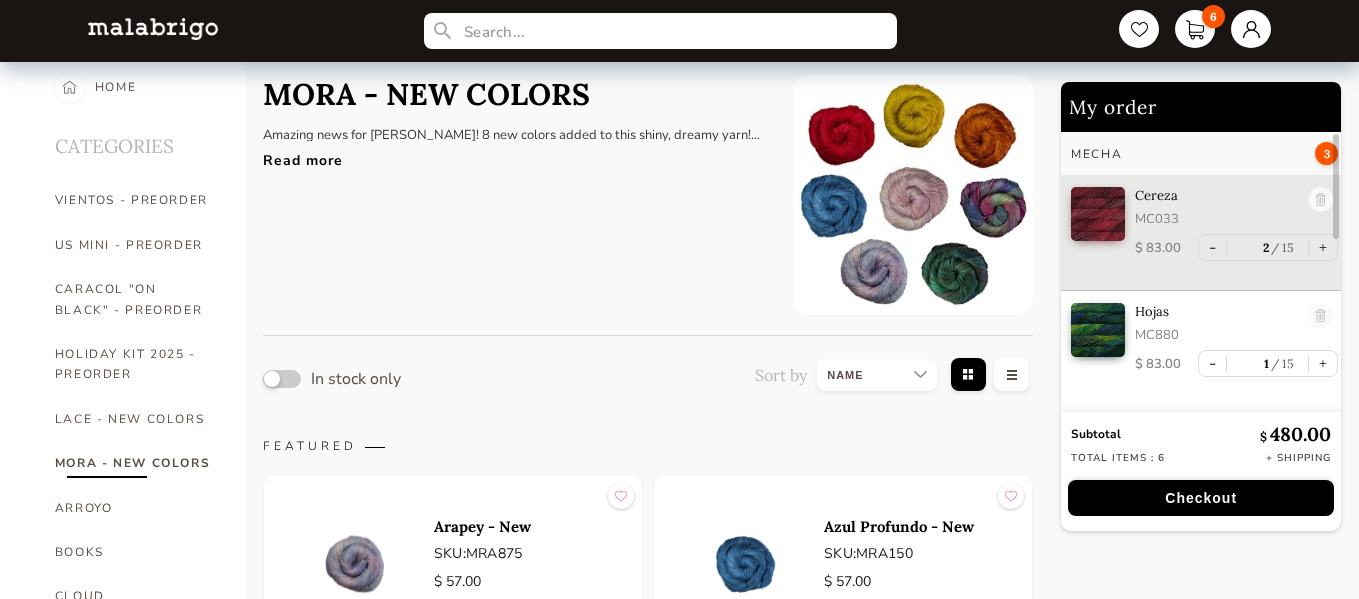 scroll, scrollTop: 0, scrollLeft: 0, axis: both 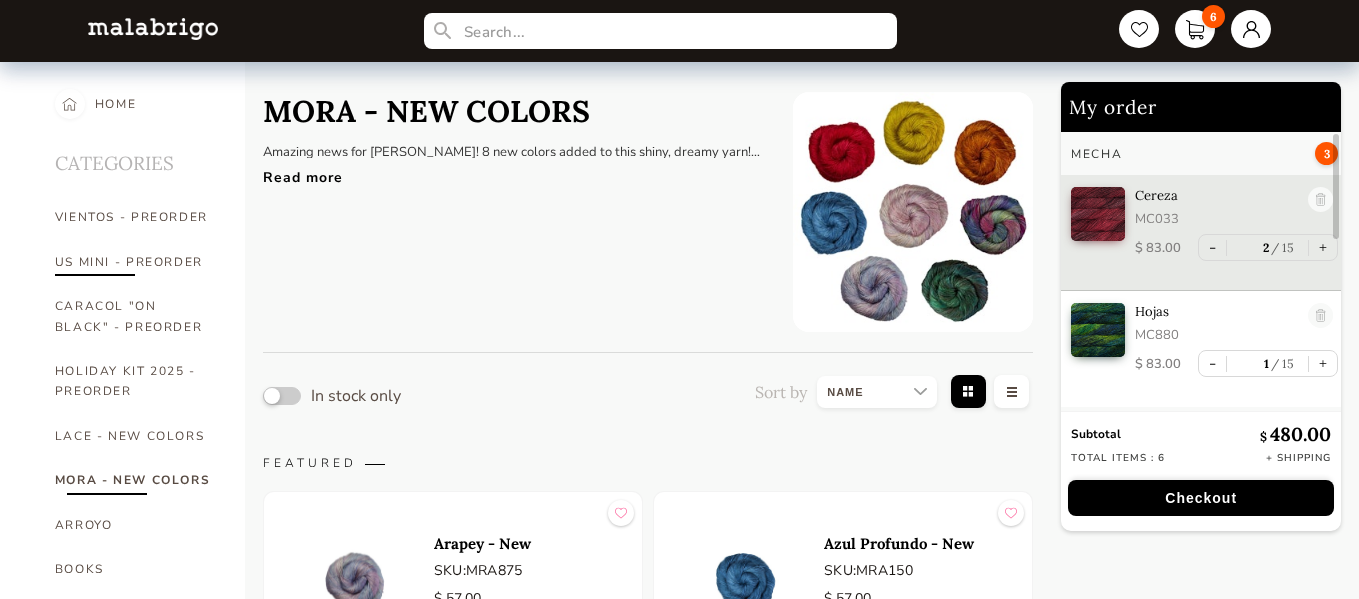 click on "US MINI - PREORDER" at bounding box center (135, 262) 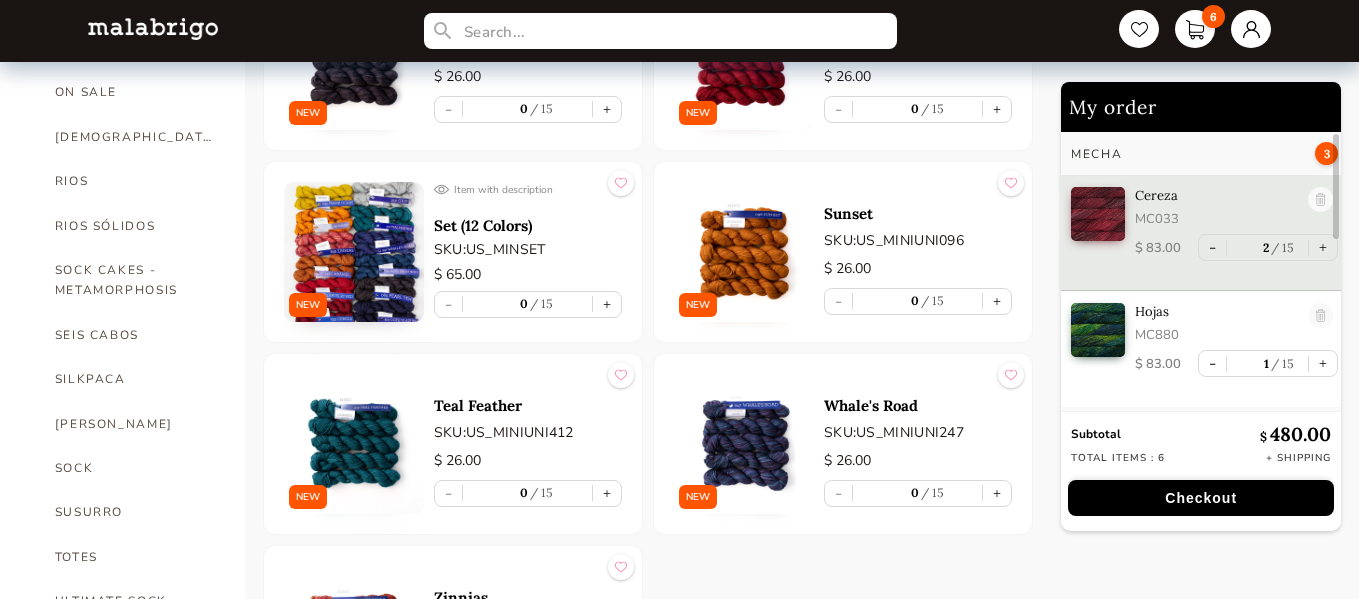 scroll, scrollTop: 1100, scrollLeft: 0, axis: vertical 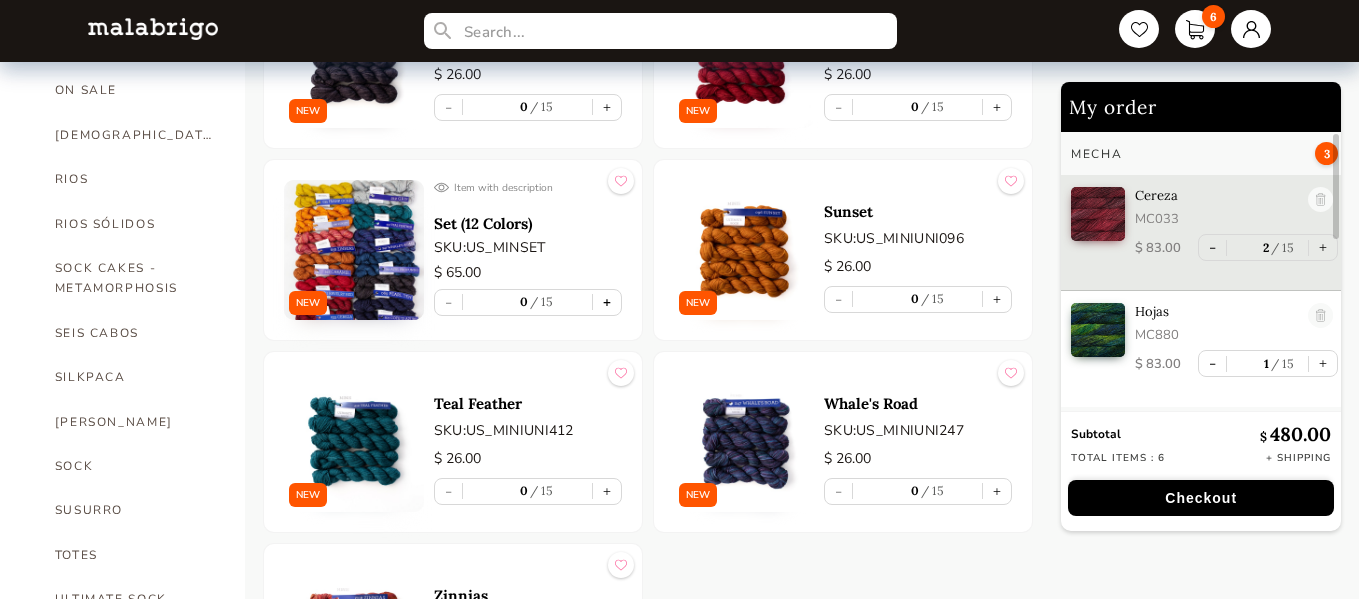 click on "+" at bounding box center (607, 302) 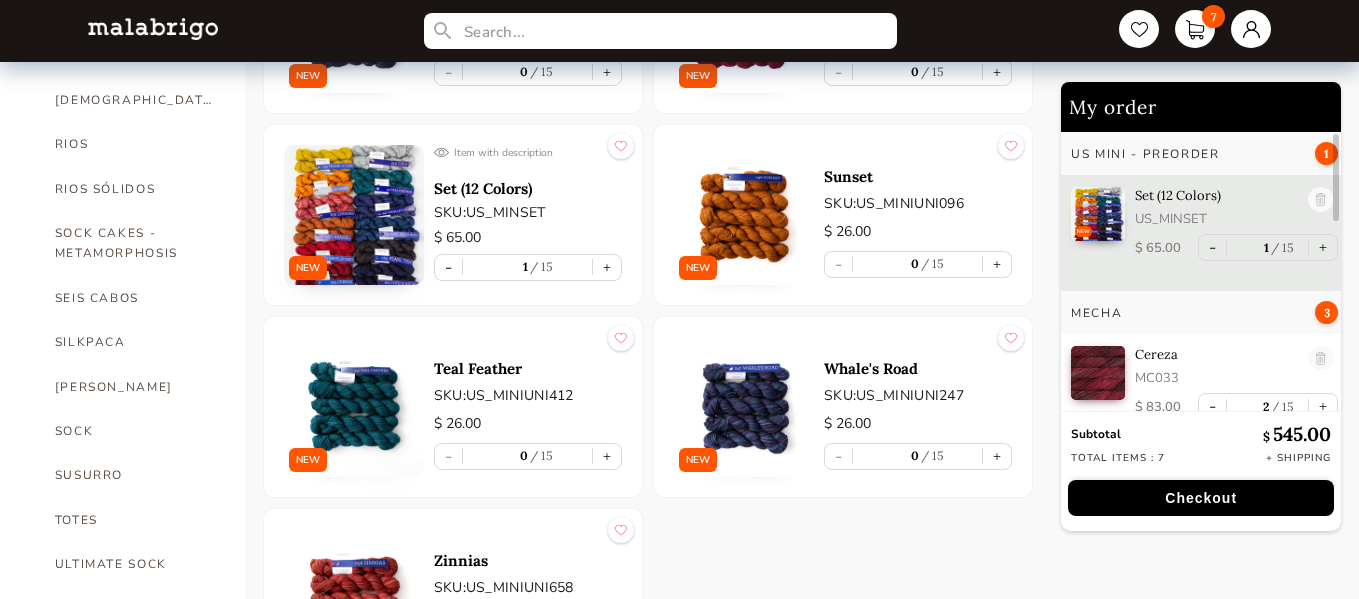 scroll, scrollTop: 1100, scrollLeft: 0, axis: vertical 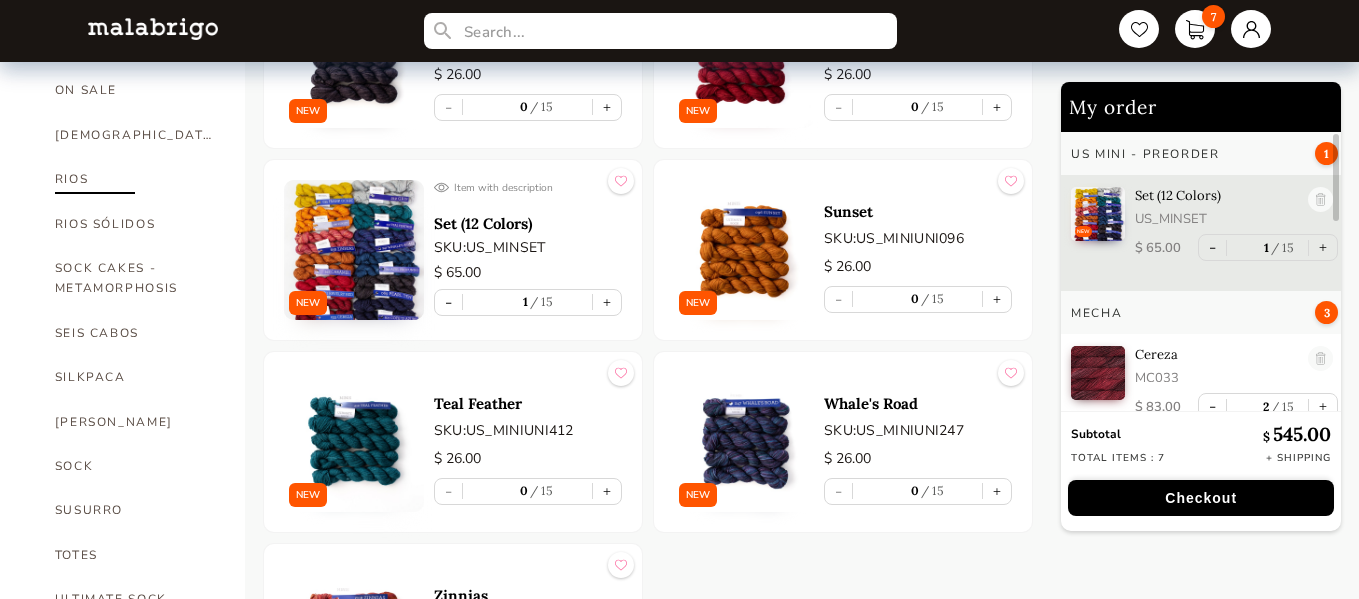 click on "RIOS" at bounding box center [135, 179] 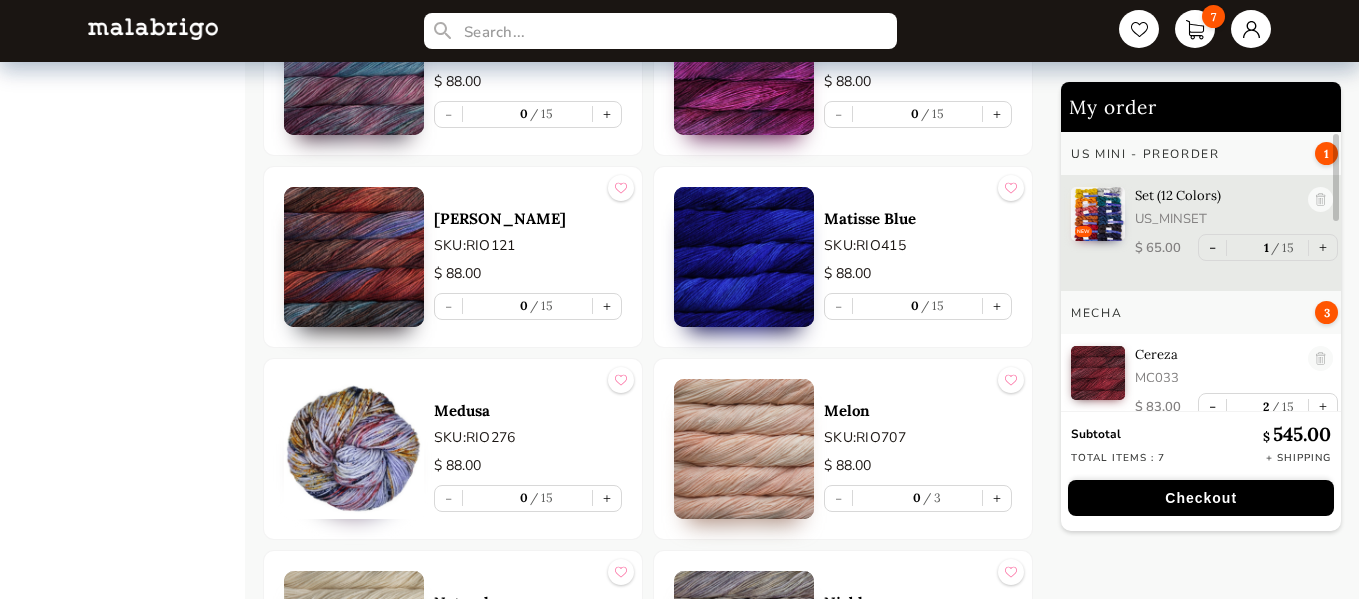 scroll, scrollTop: 6100, scrollLeft: 0, axis: vertical 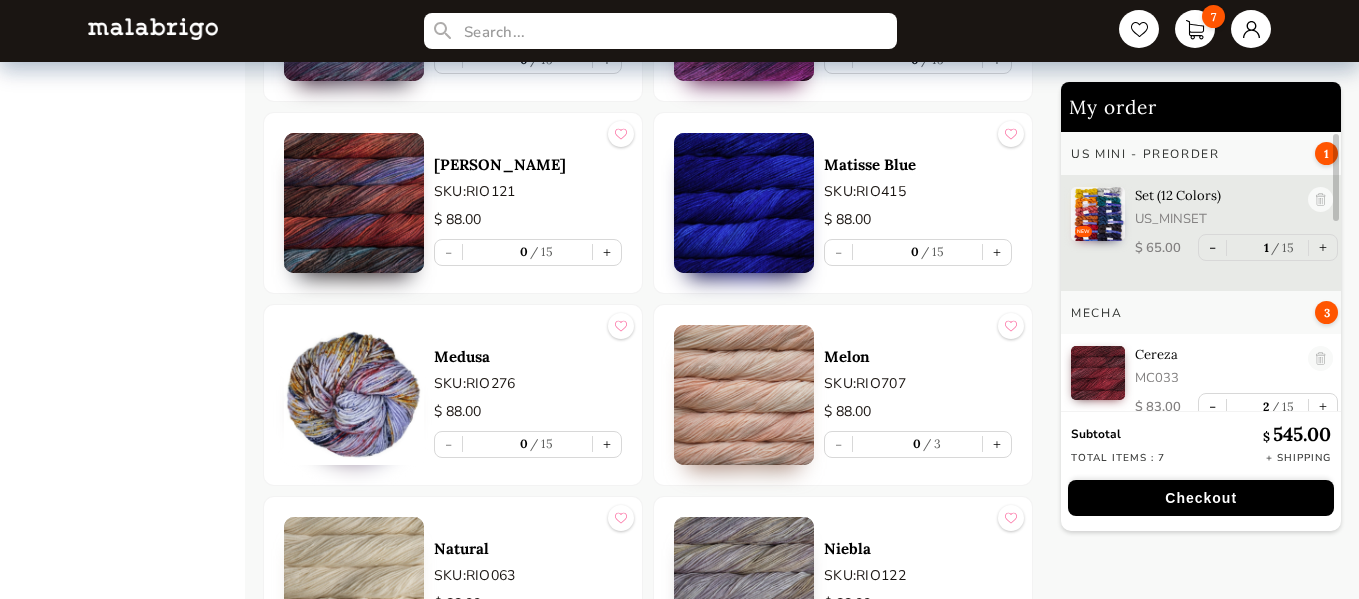 drag, startPoint x: 545, startPoint y: 153, endPoint x: 115, endPoint y: 251, distance: 441.02606 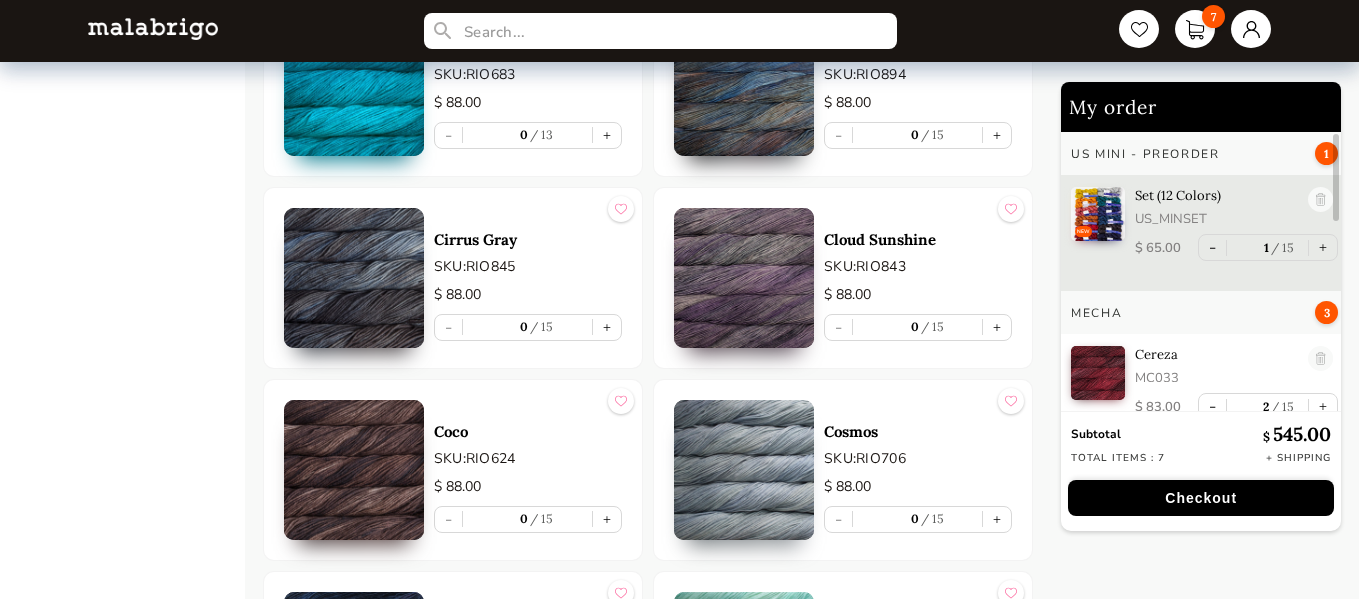scroll, scrollTop: 2760, scrollLeft: 0, axis: vertical 